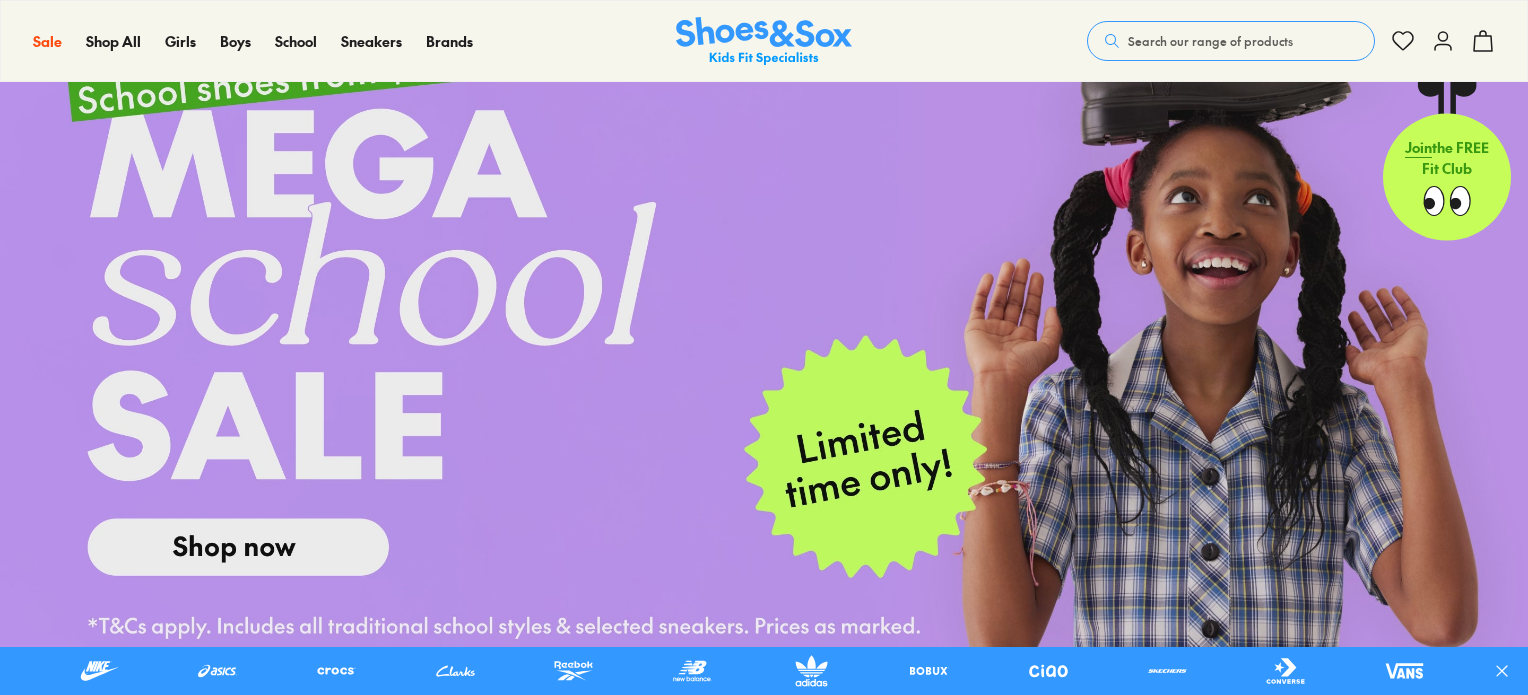 scroll, scrollTop: 240, scrollLeft: 0, axis: vertical 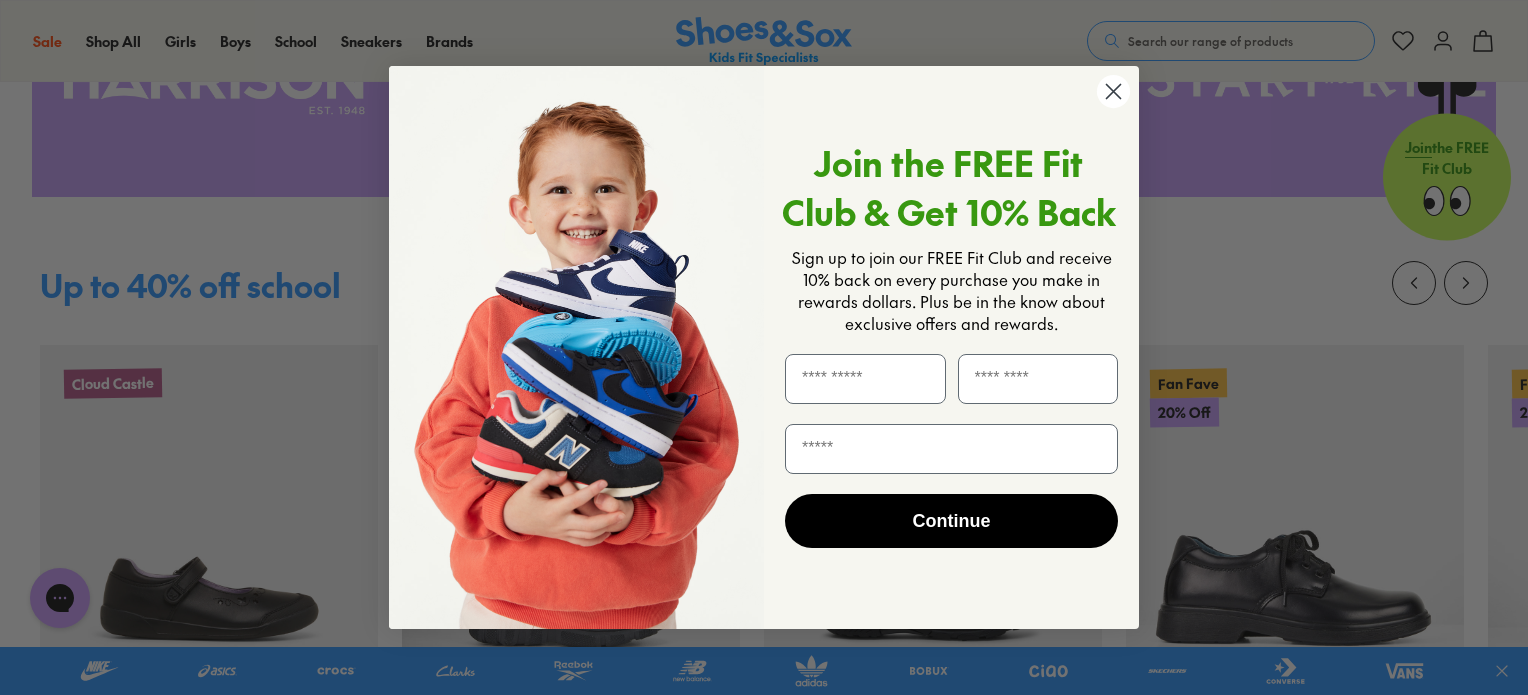 click 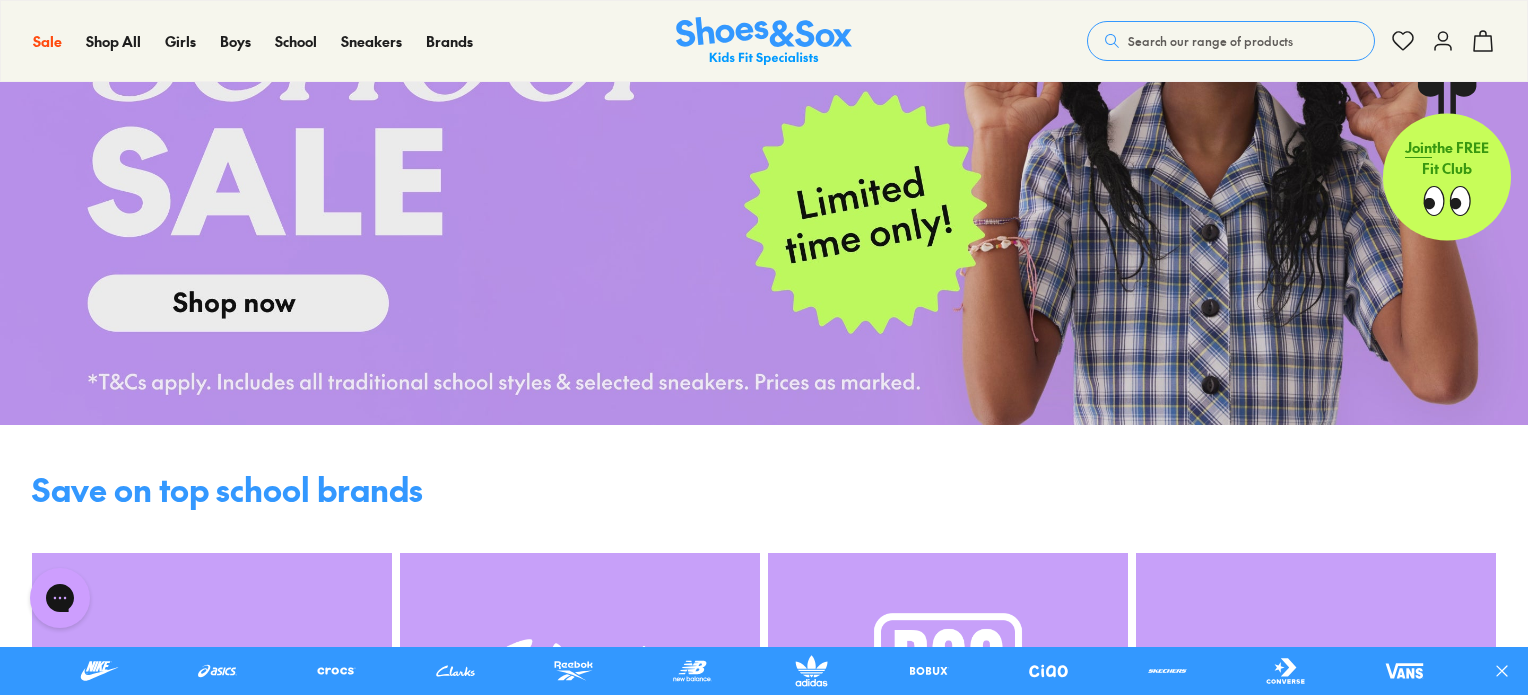 scroll, scrollTop: 360, scrollLeft: 0, axis: vertical 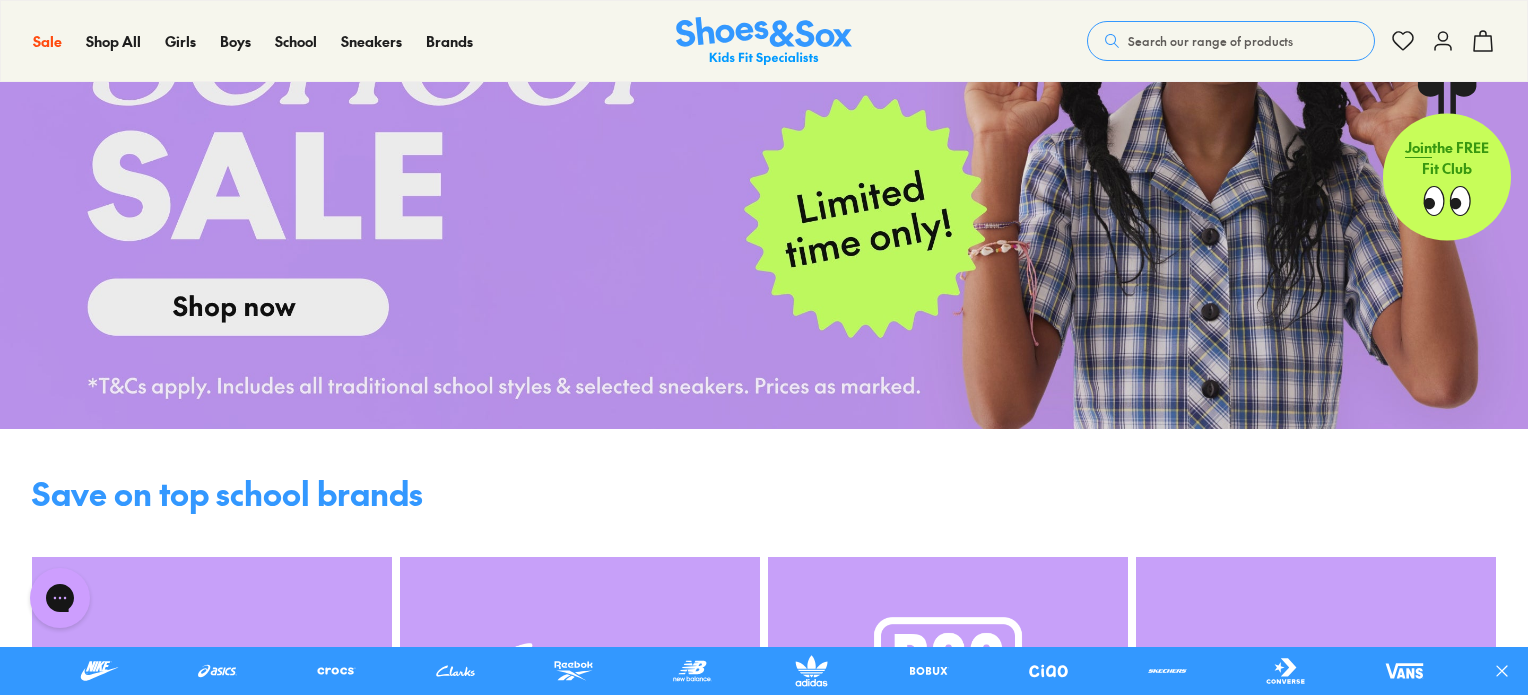 click at bounding box center (764, 95) 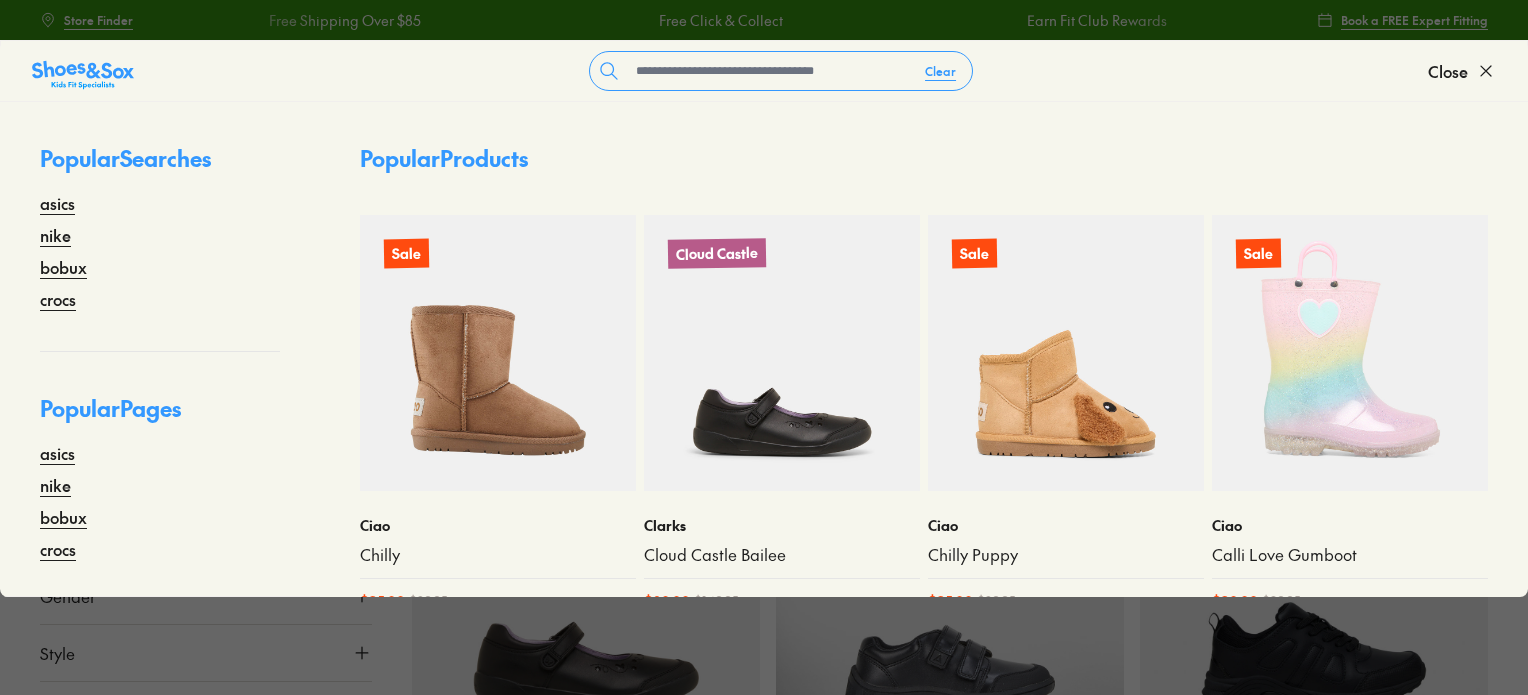 scroll, scrollTop: 0, scrollLeft: 0, axis: both 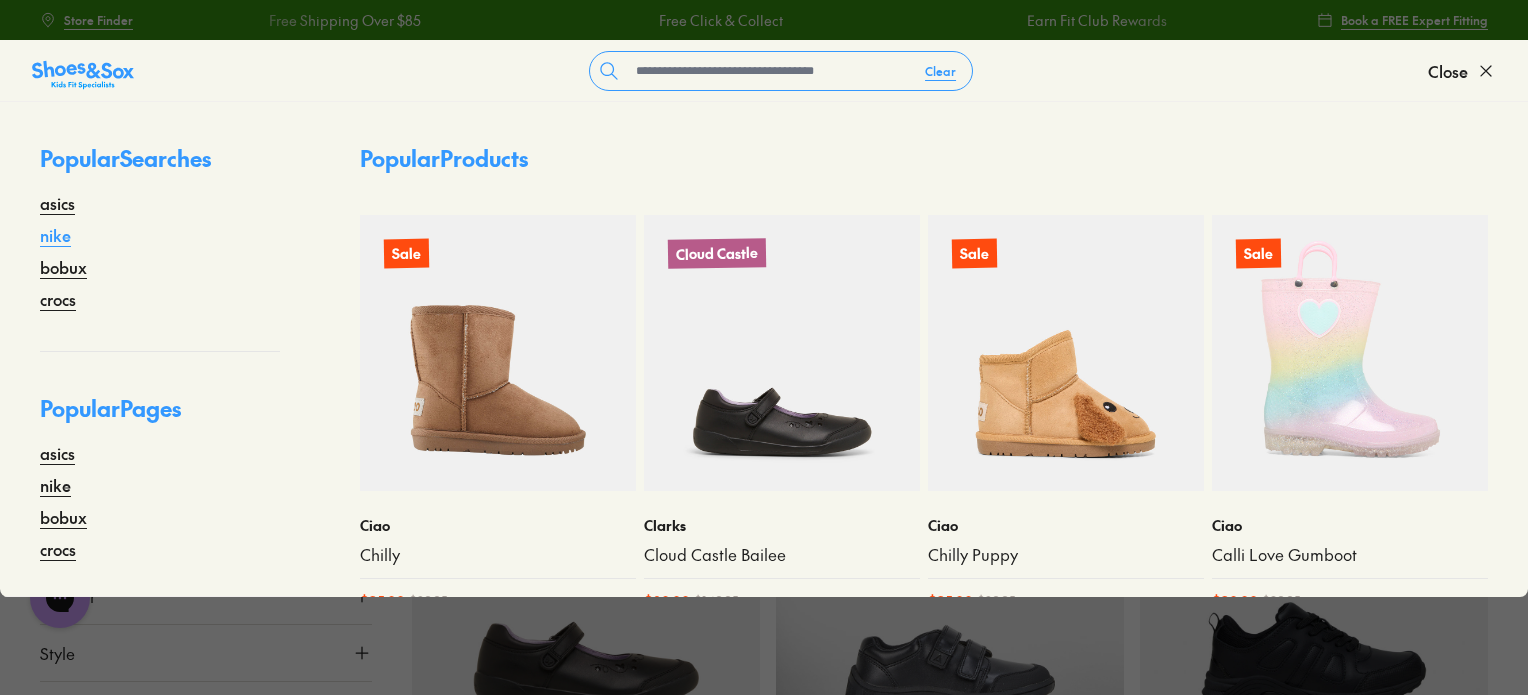 click on "nike" at bounding box center (55, 235) 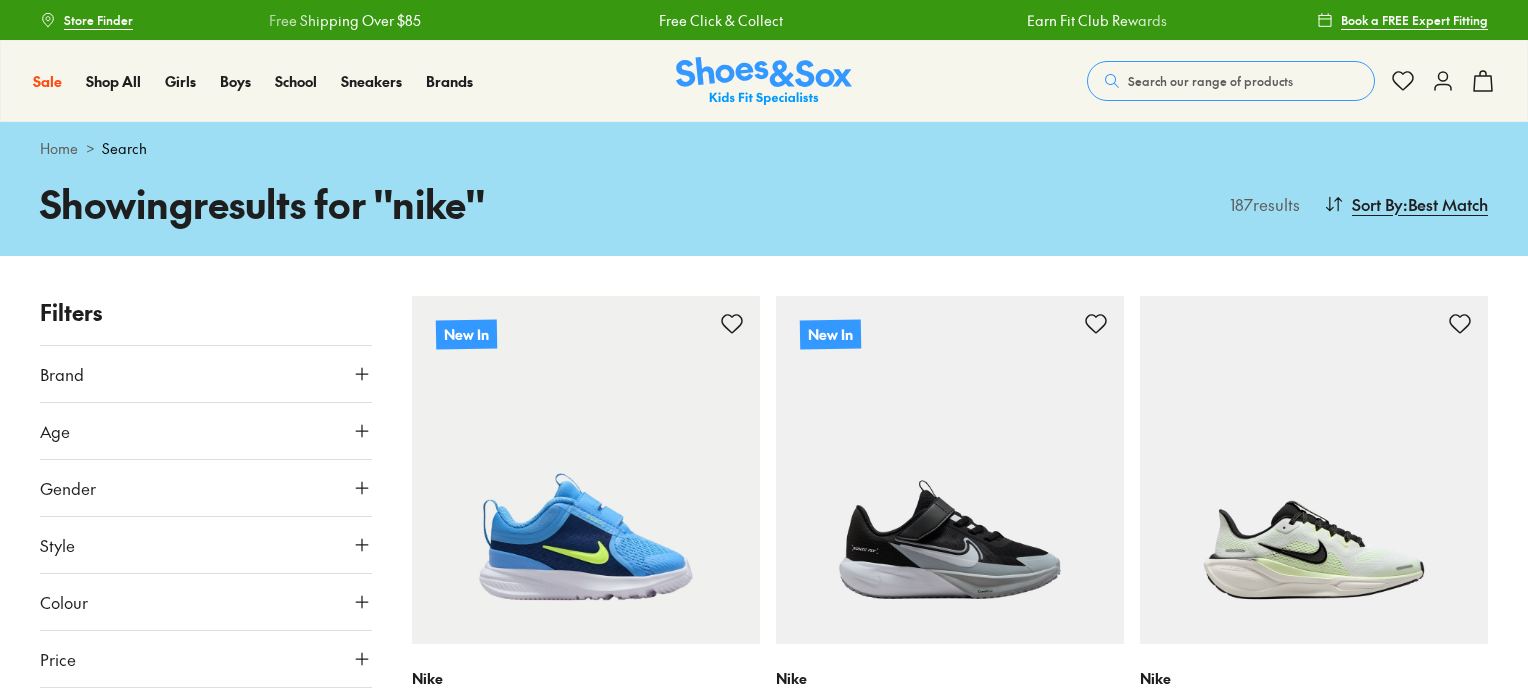 scroll, scrollTop: 0, scrollLeft: 0, axis: both 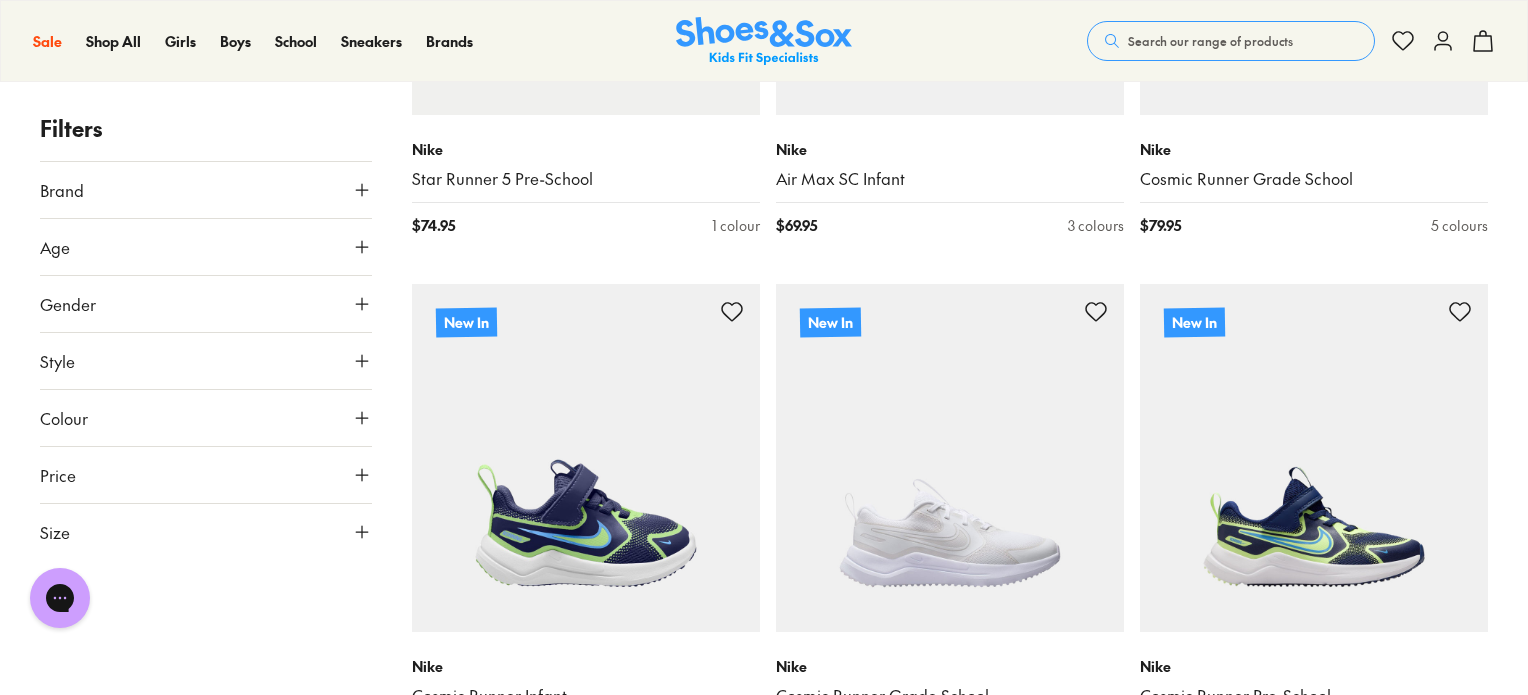 click on "Gender" at bounding box center [206, 304] 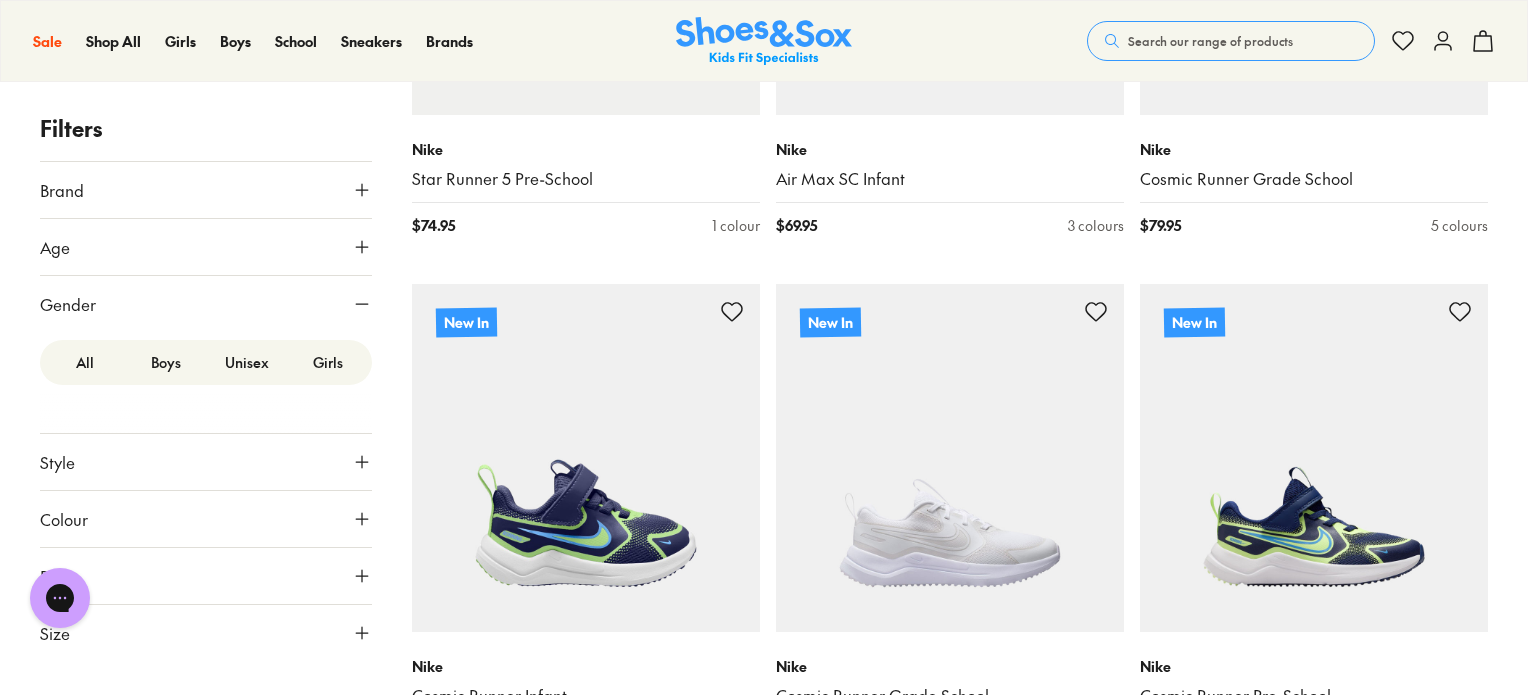 click on "Girls" at bounding box center [327, 362] 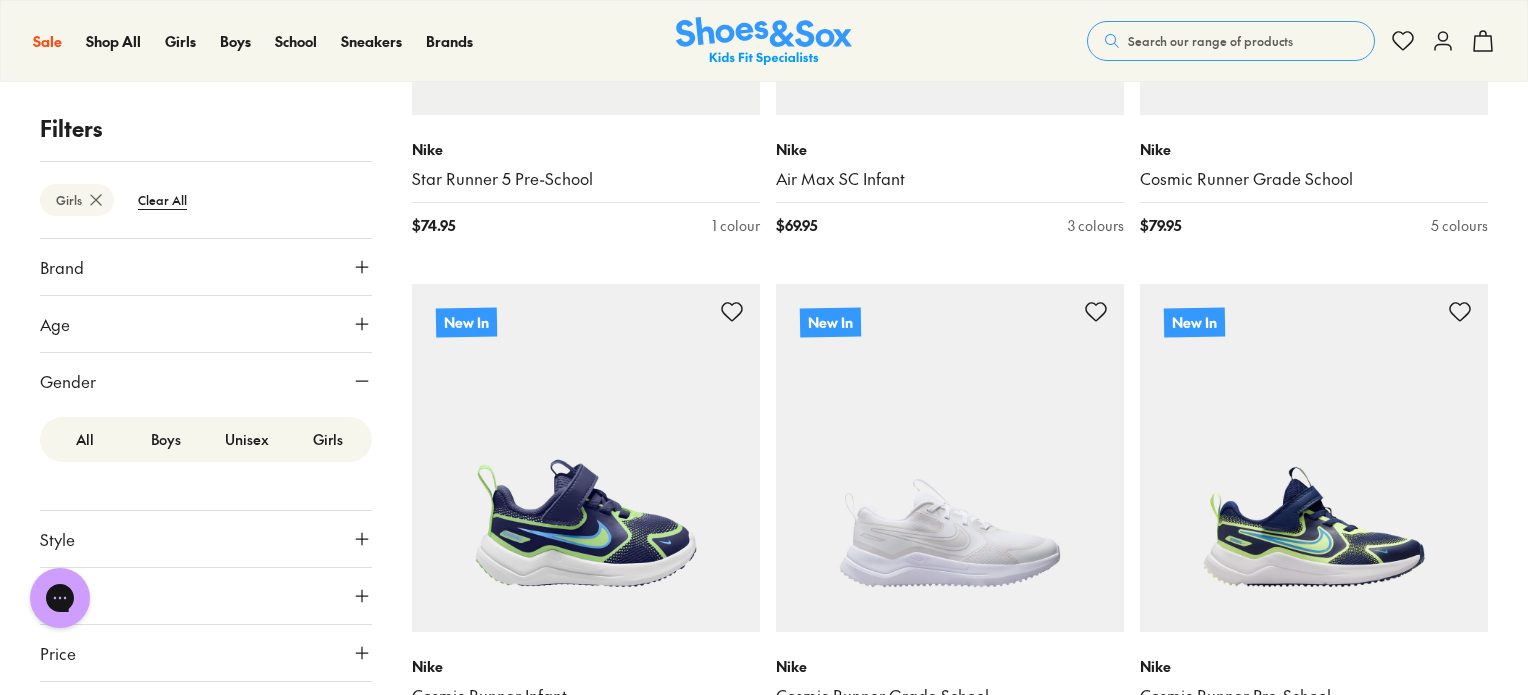 scroll, scrollTop: 156, scrollLeft: 0, axis: vertical 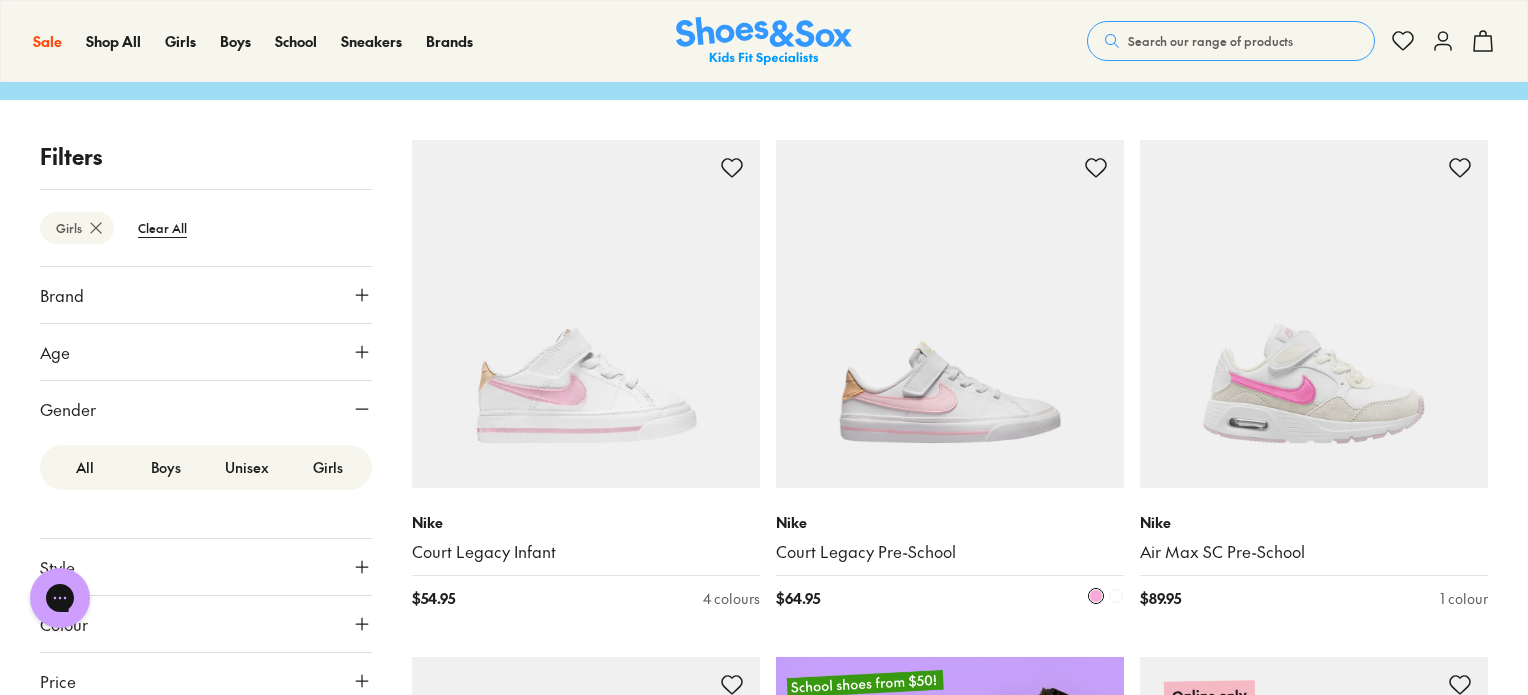 click at bounding box center [950, 314] 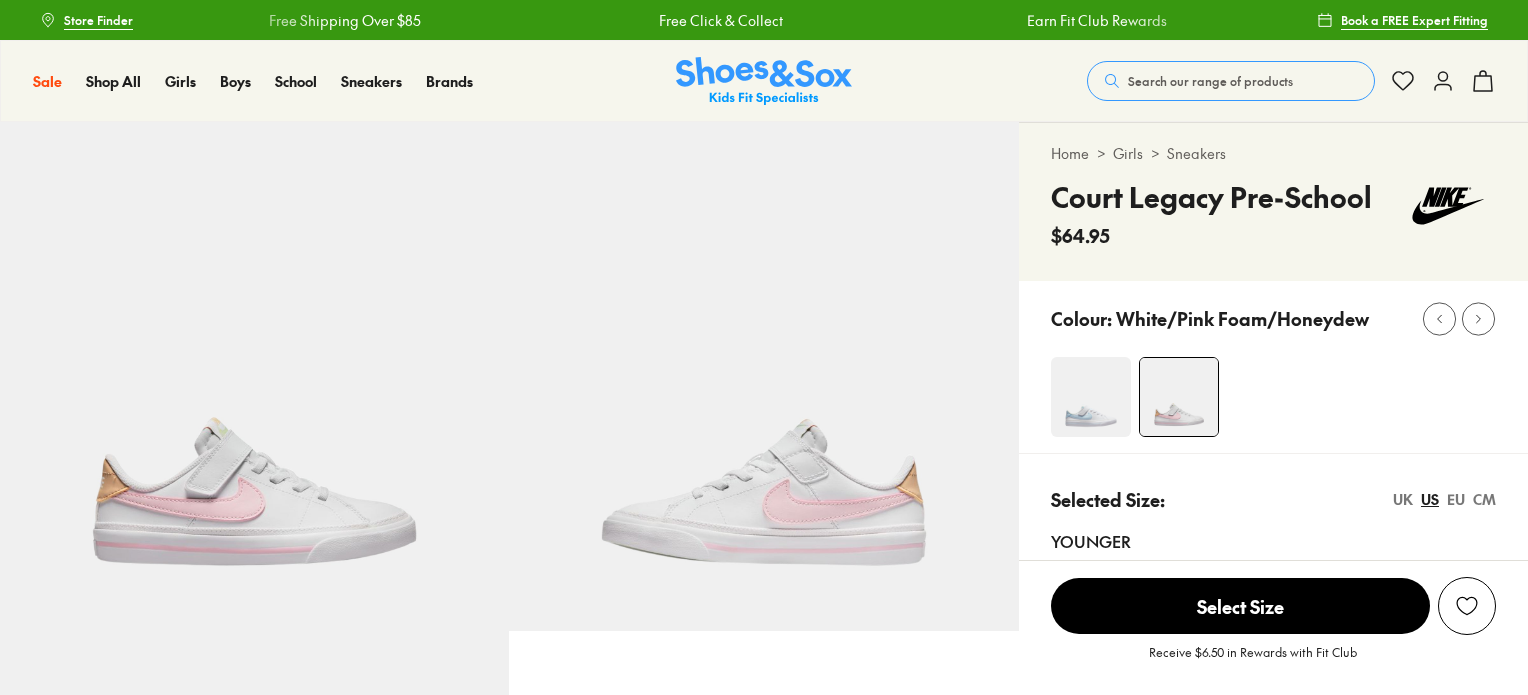 scroll, scrollTop: 0, scrollLeft: 0, axis: both 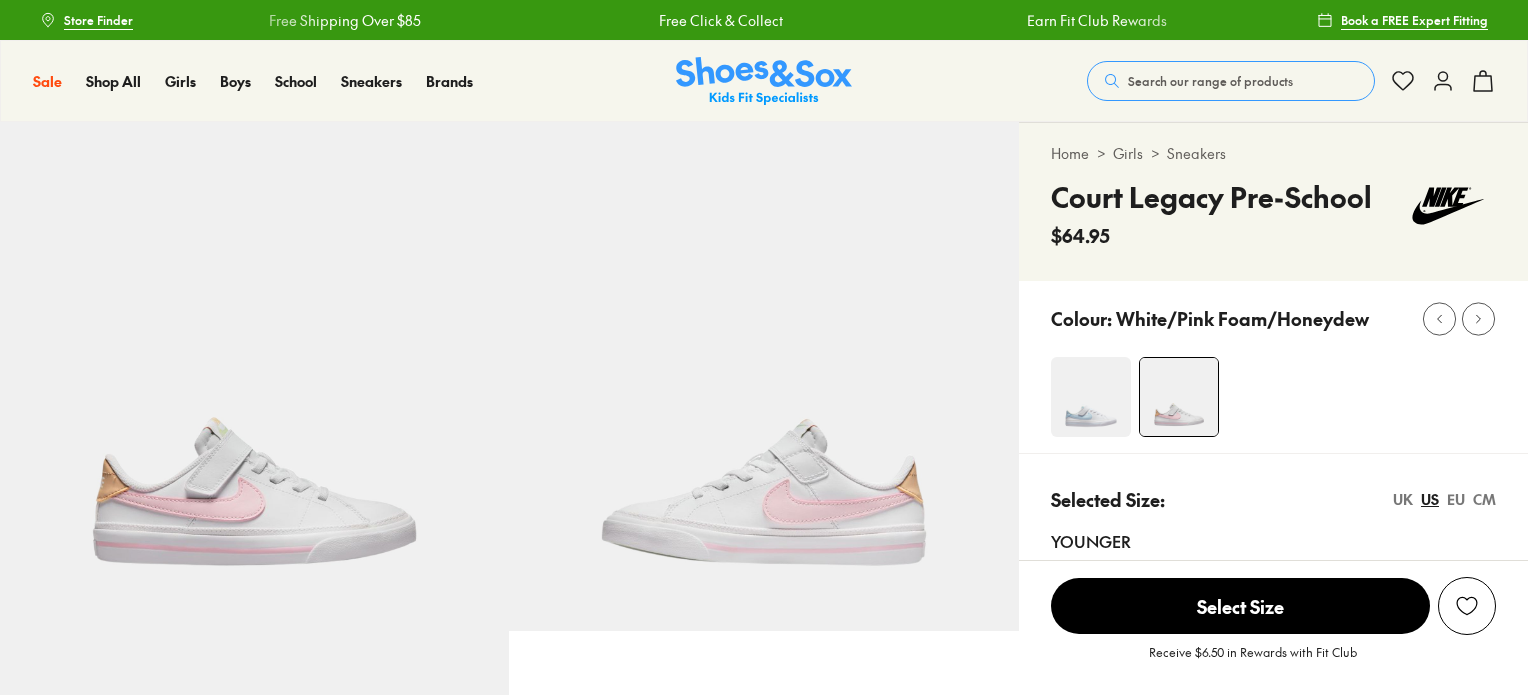 click 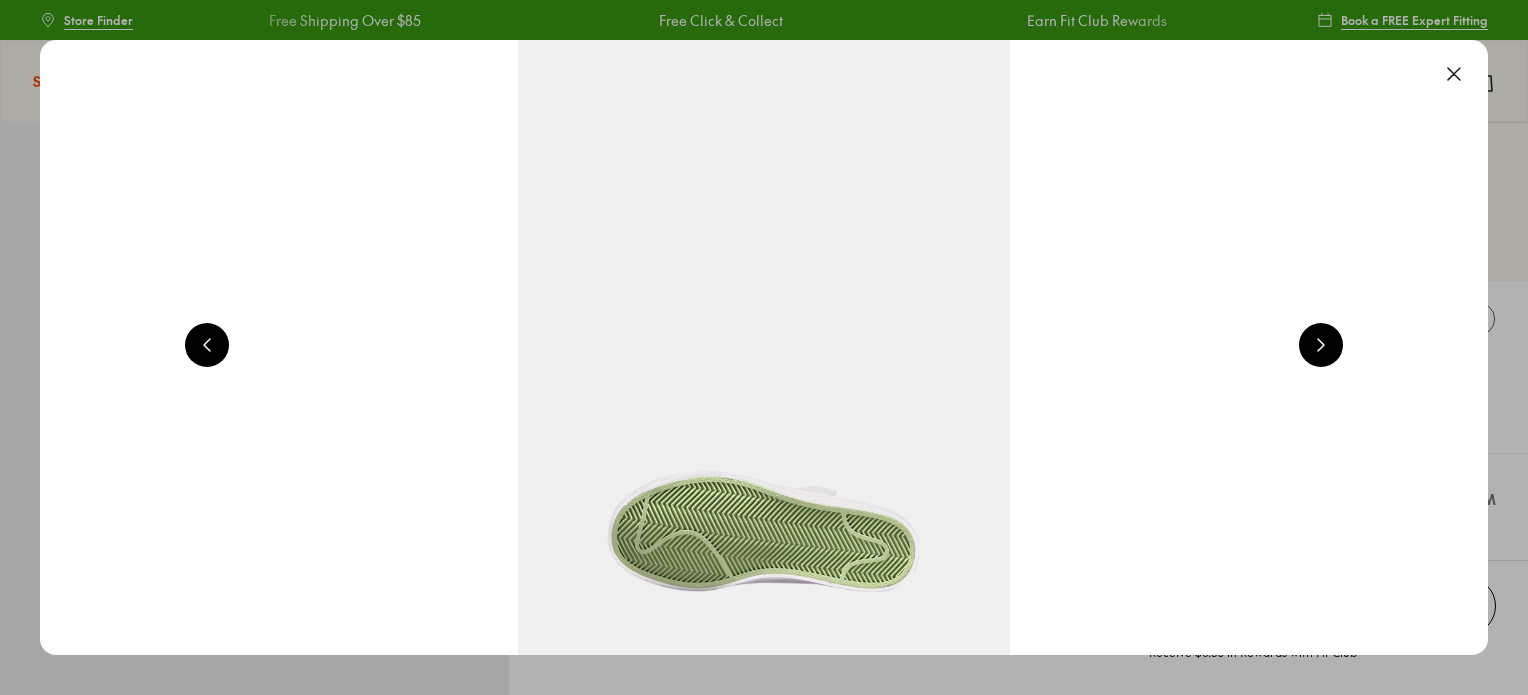 scroll, scrollTop: 0, scrollLeft: 2912, axis: horizontal 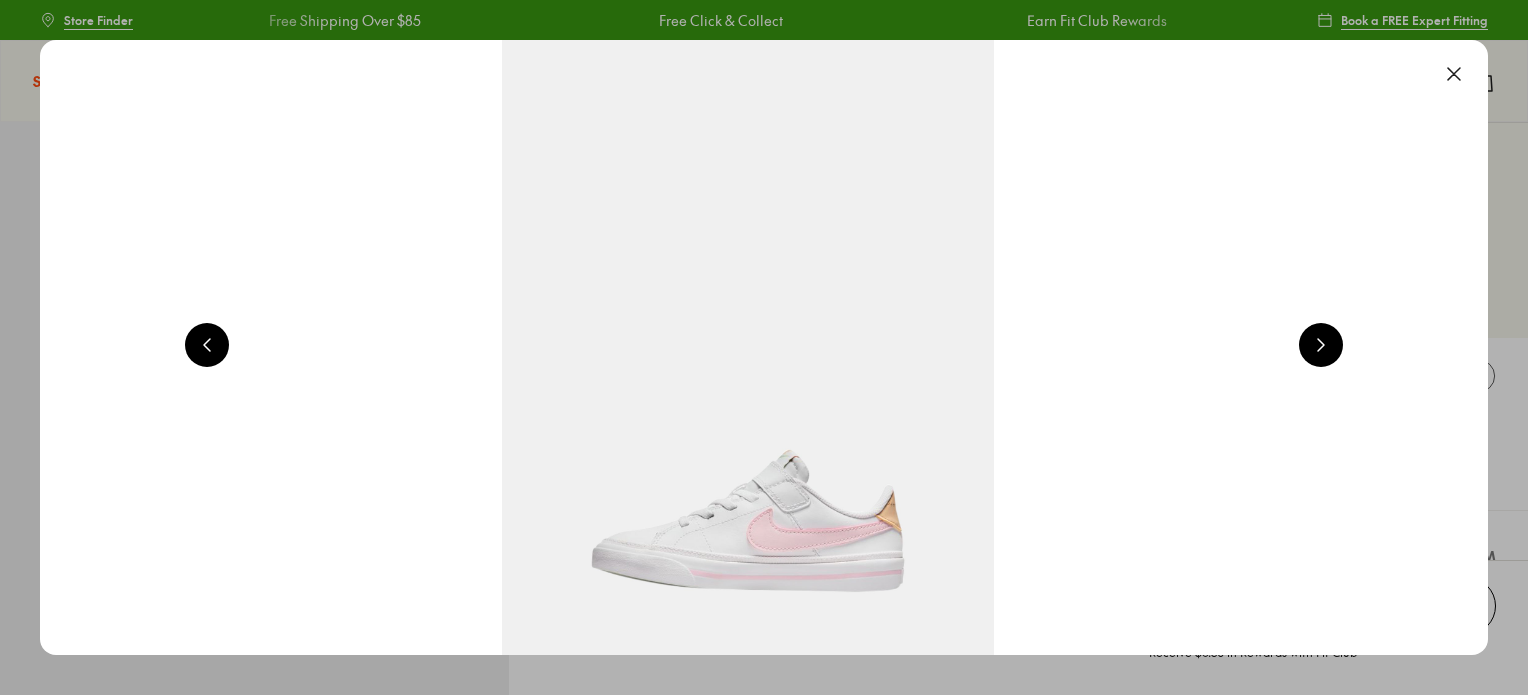 select on "*" 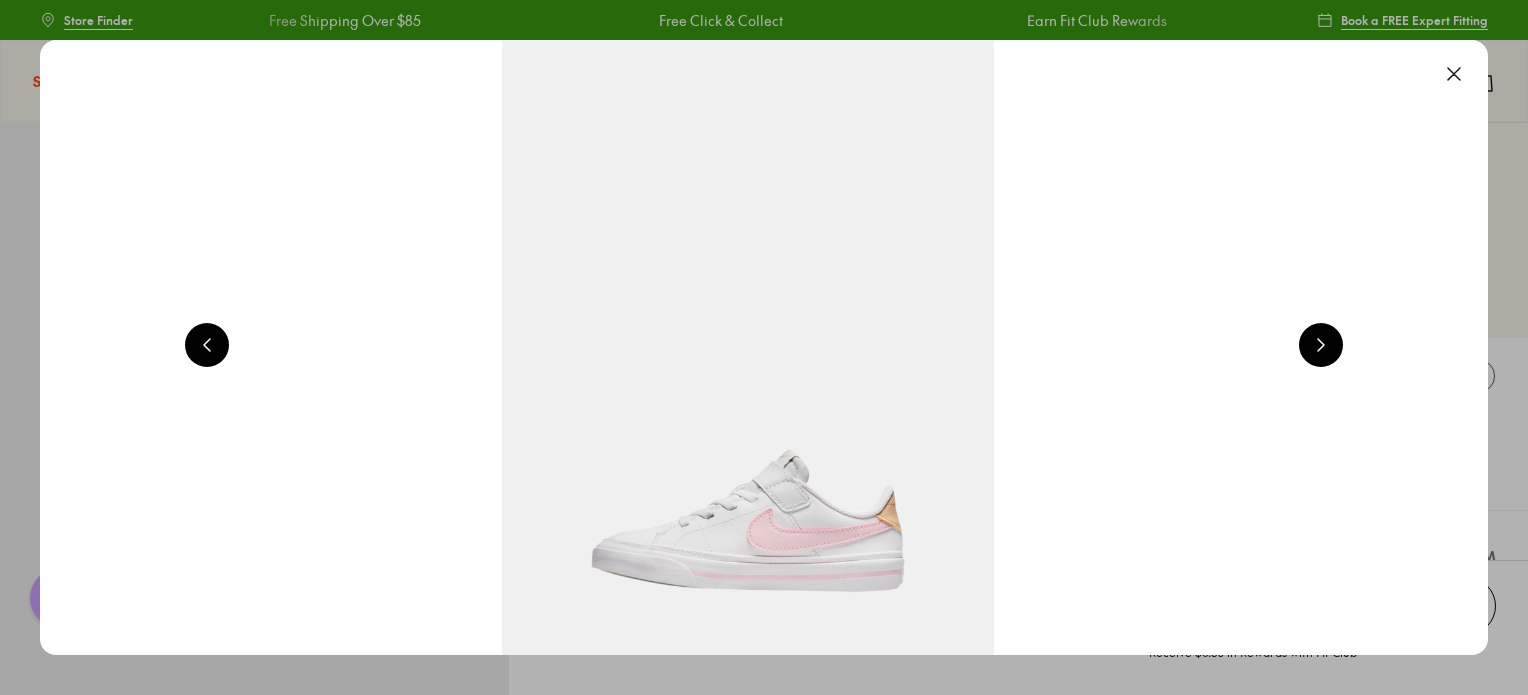 scroll, scrollTop: 0, scrollLeft: 0, axis: both 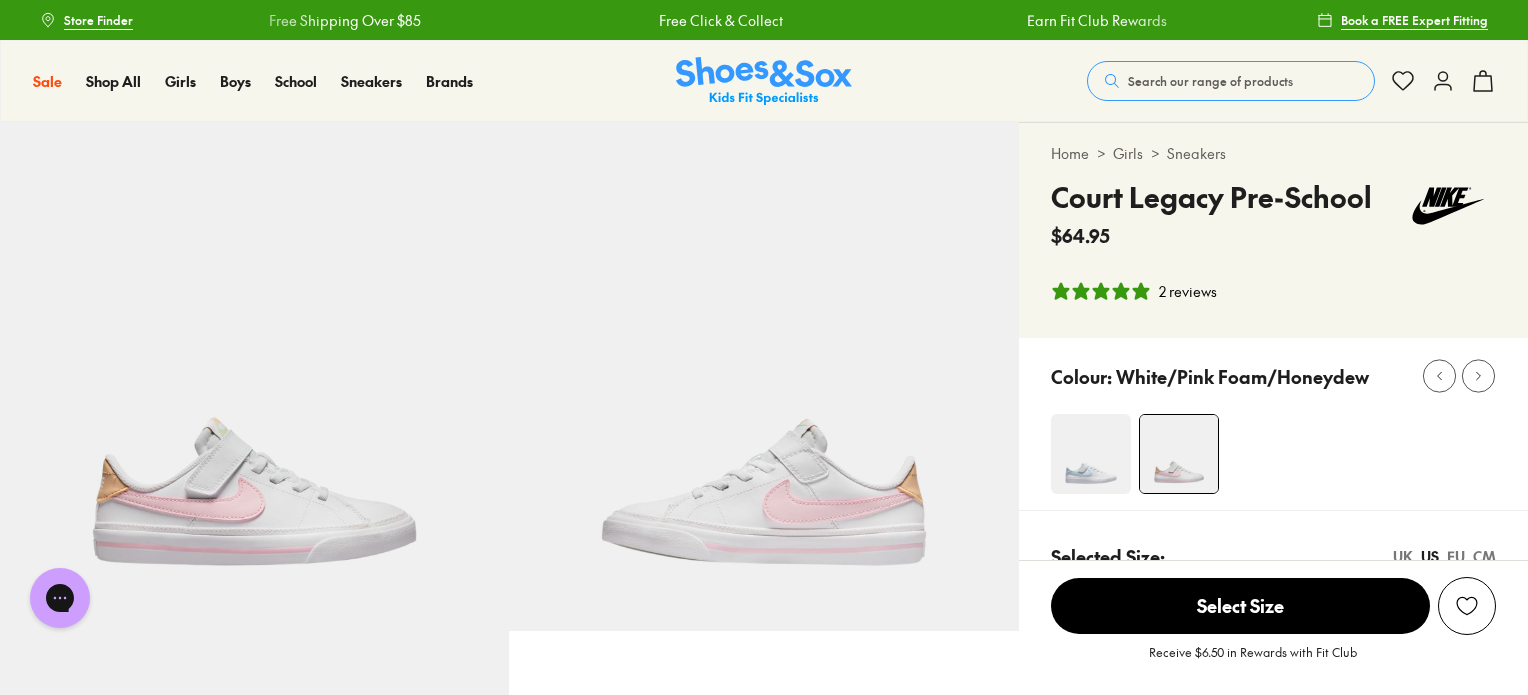 click on "Select Size" at bounding box center (1240, 606) 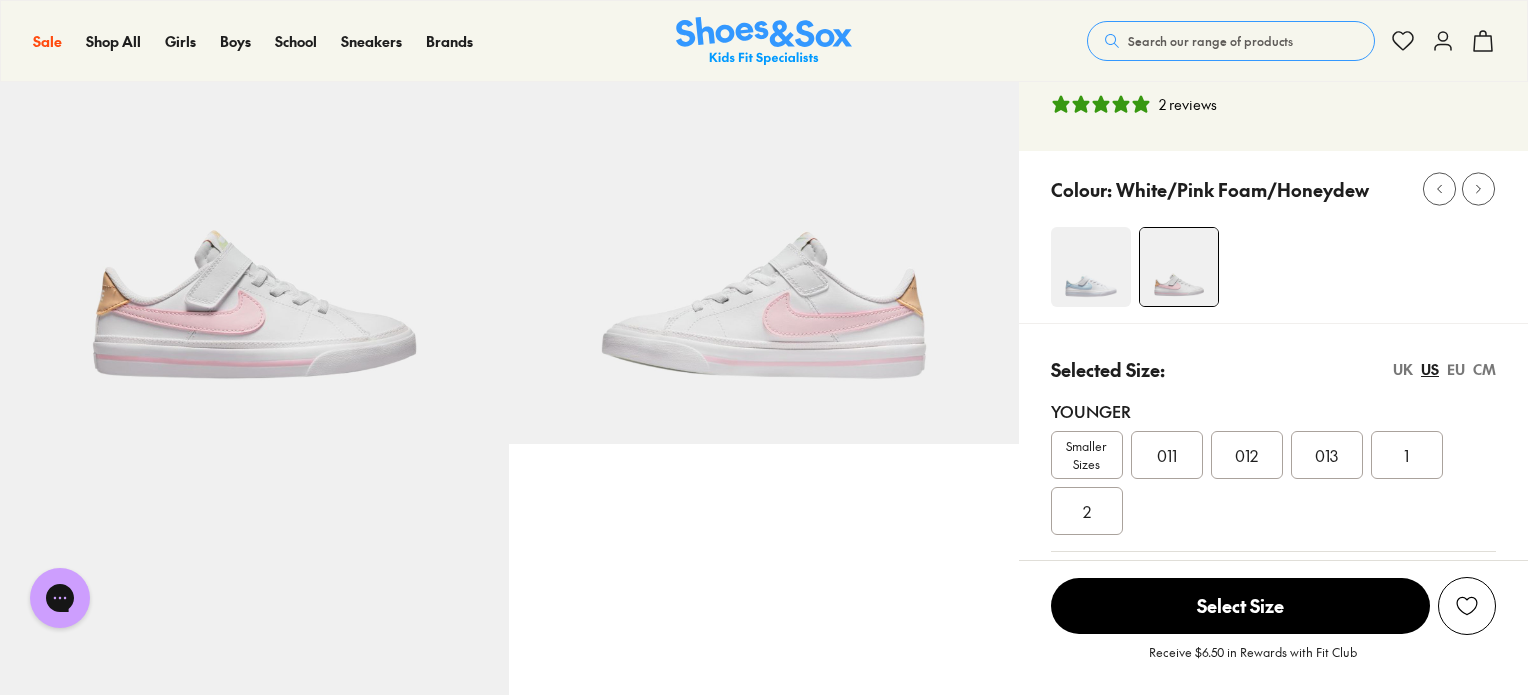scroll, scrollTop: 190, scrollLeft: 0, axis: vertical 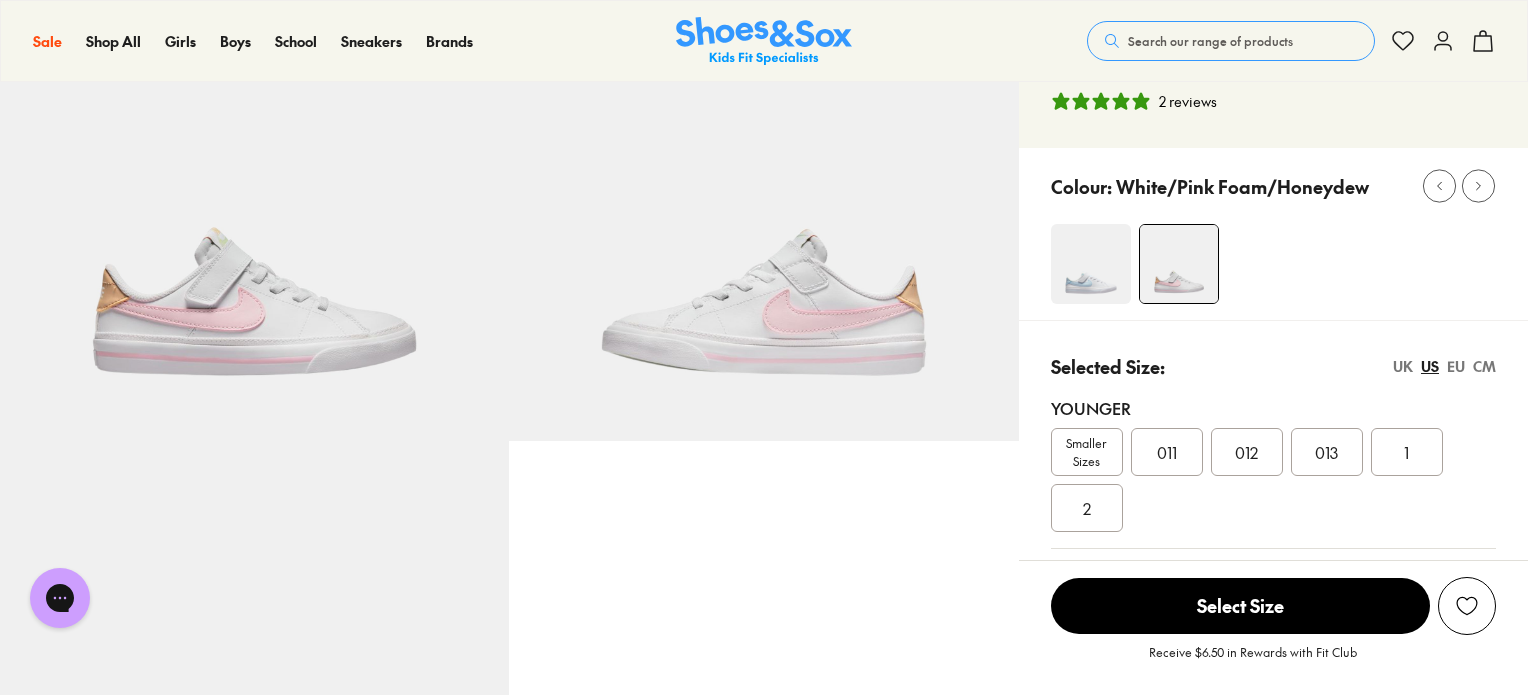 click on "Select Size" at bounding box center [1240, 606] 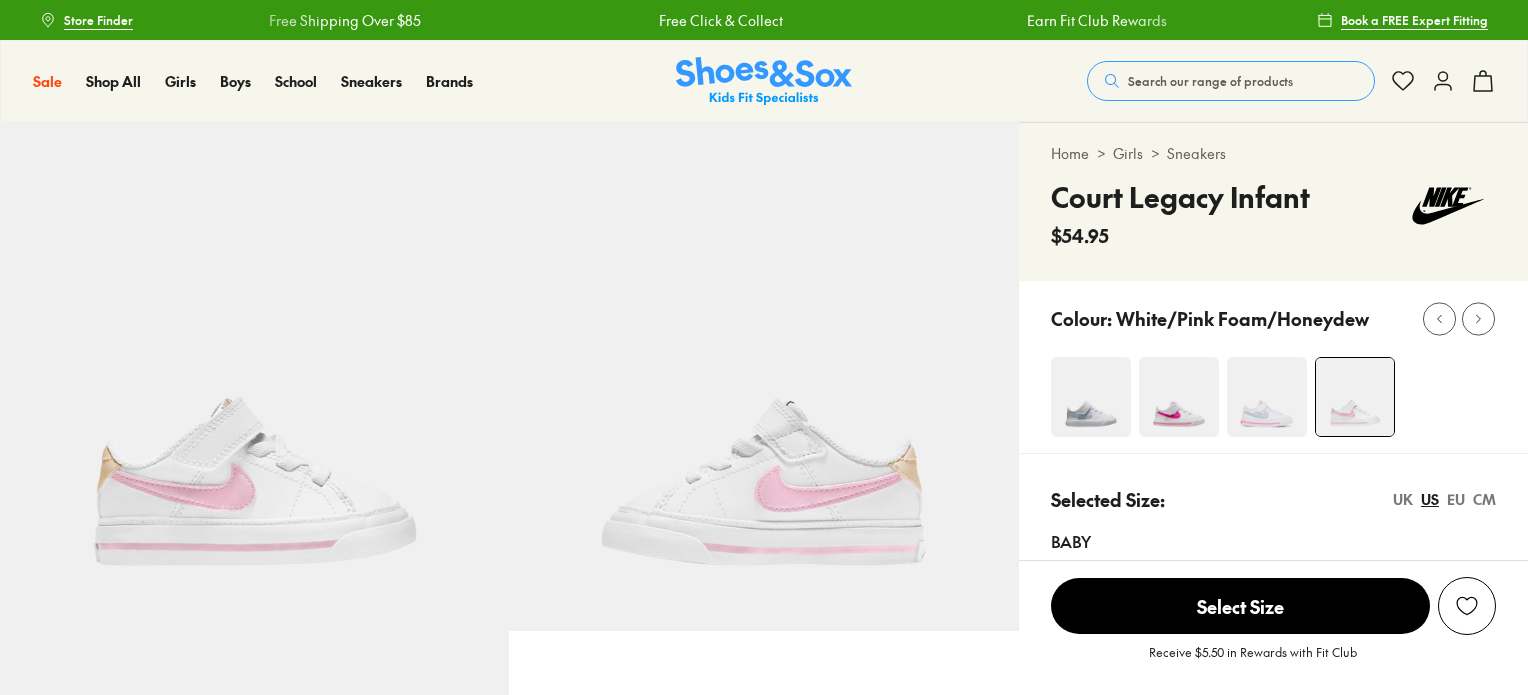 scroll, scrollTop: 0, scrollLeft: 0, axis: both 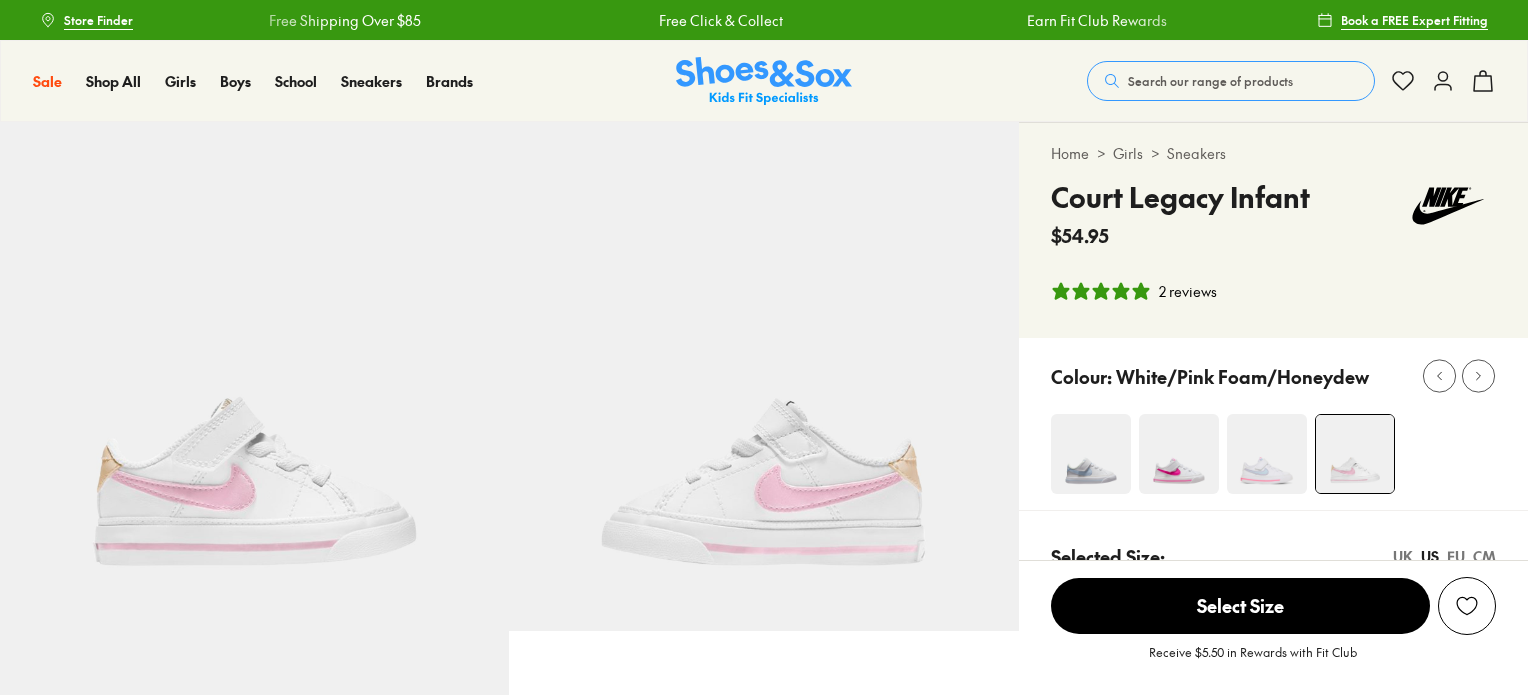 select on "*" 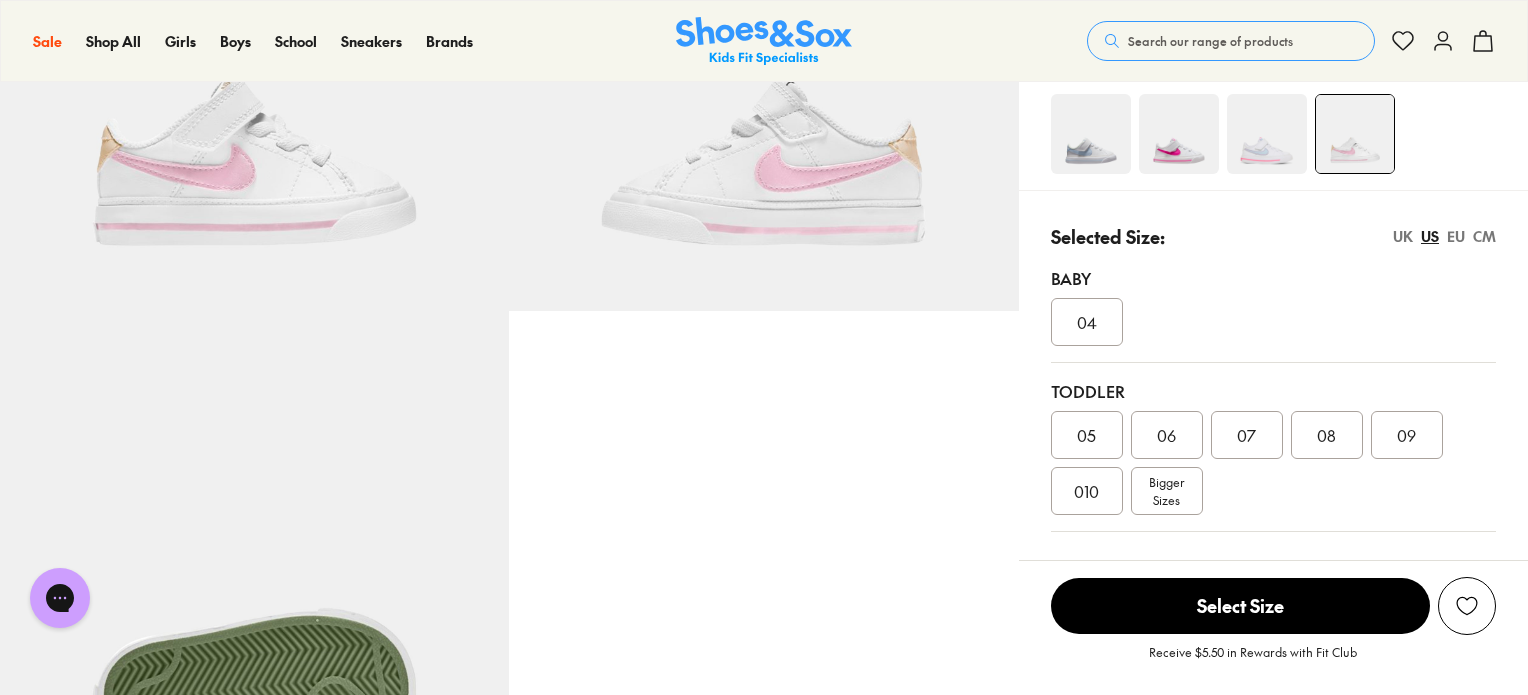 scroll, scrollTop: 360, scrollLeft: 0, axis: vertical 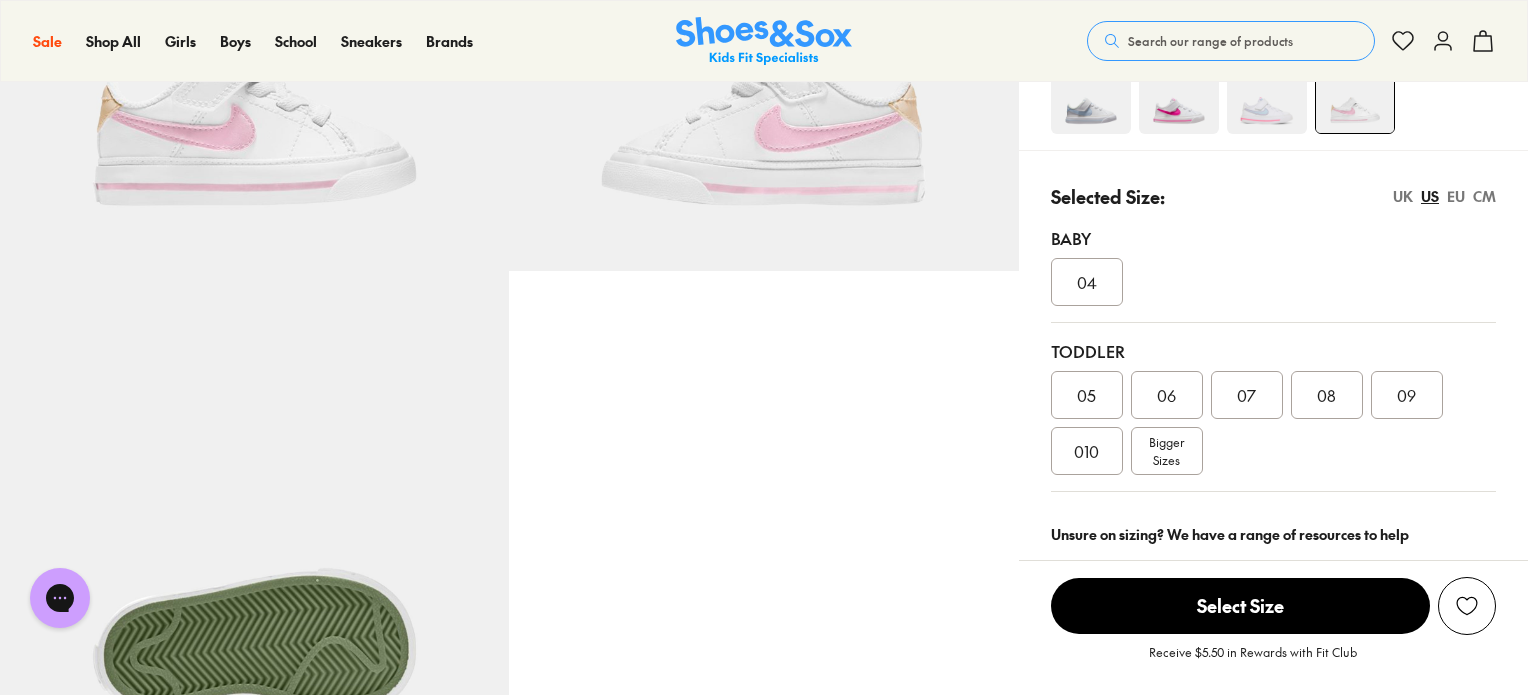 click on "Bigger Sizes" at bounding box center (1166, 451) 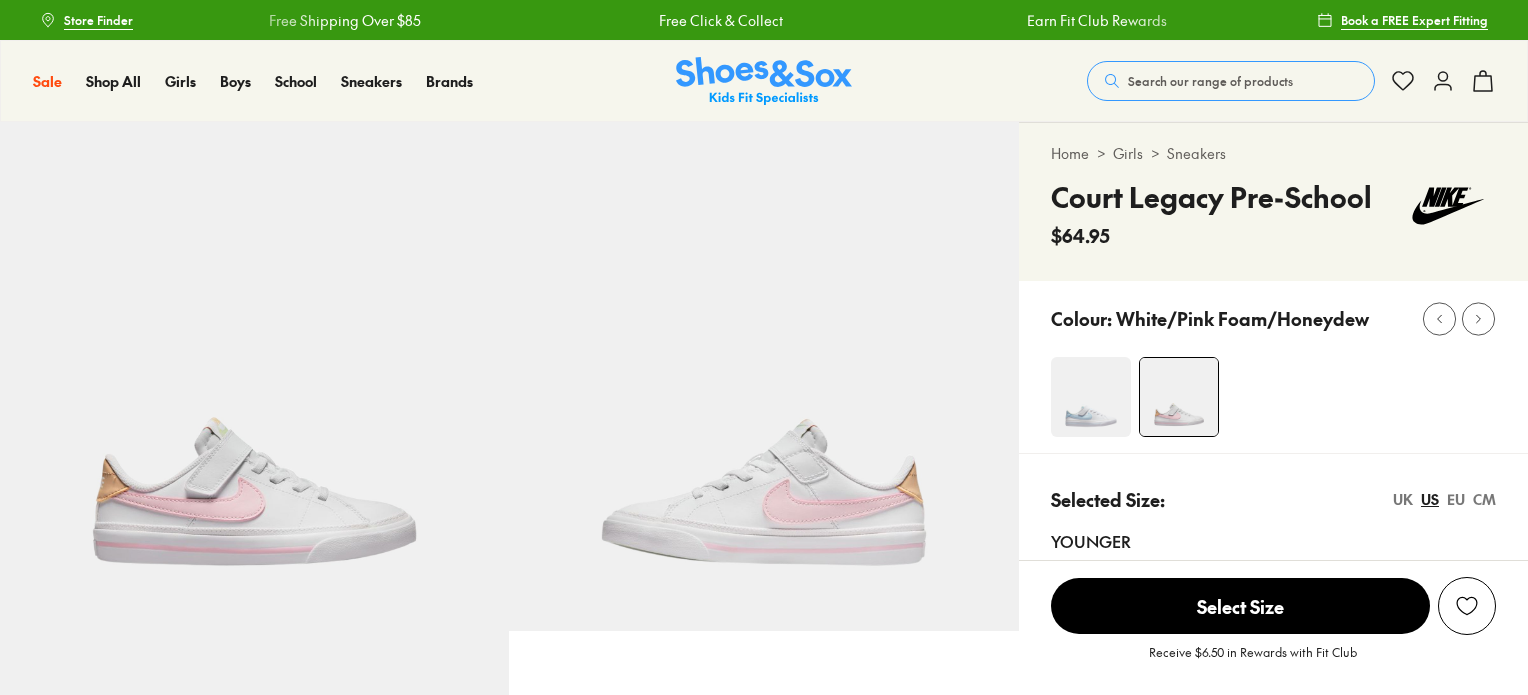 scroll, scrollTop: 0, scrollLeft: 0, axis: both 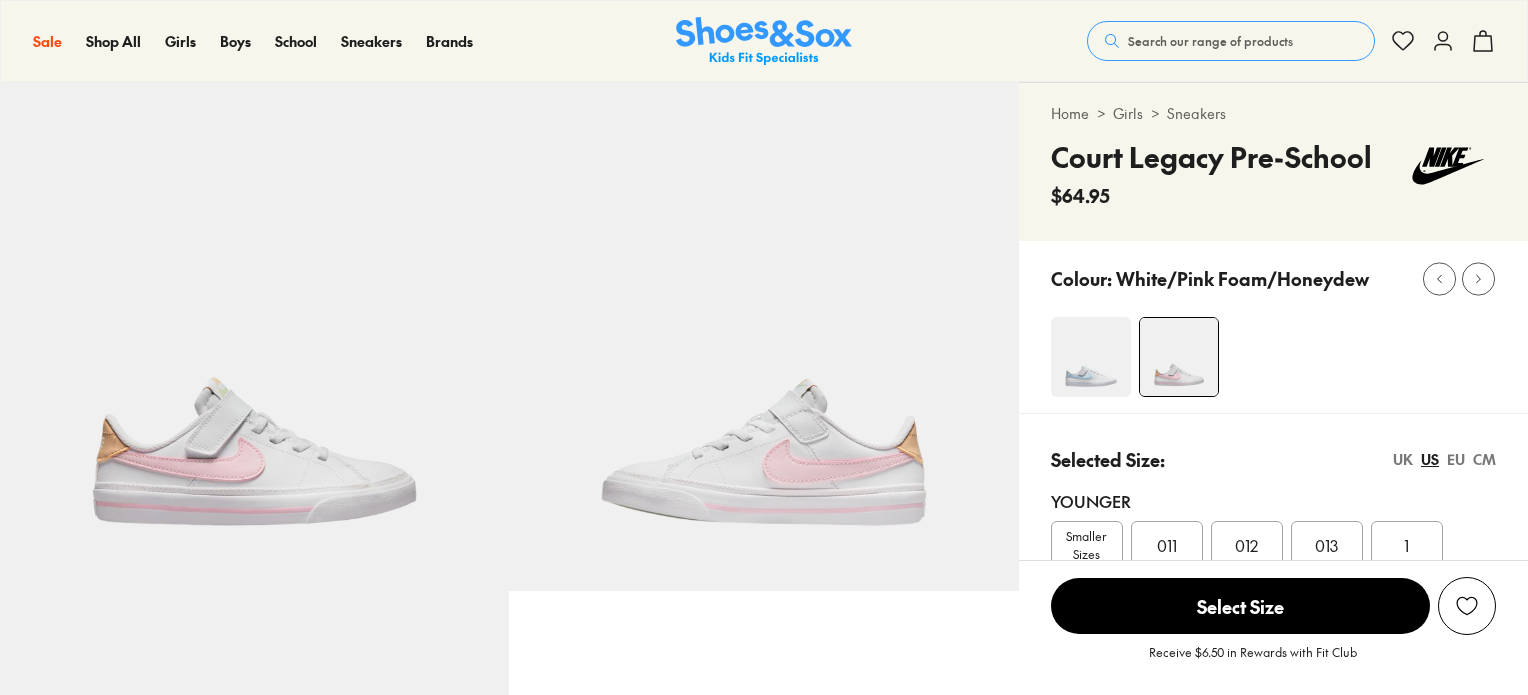 select on "*" 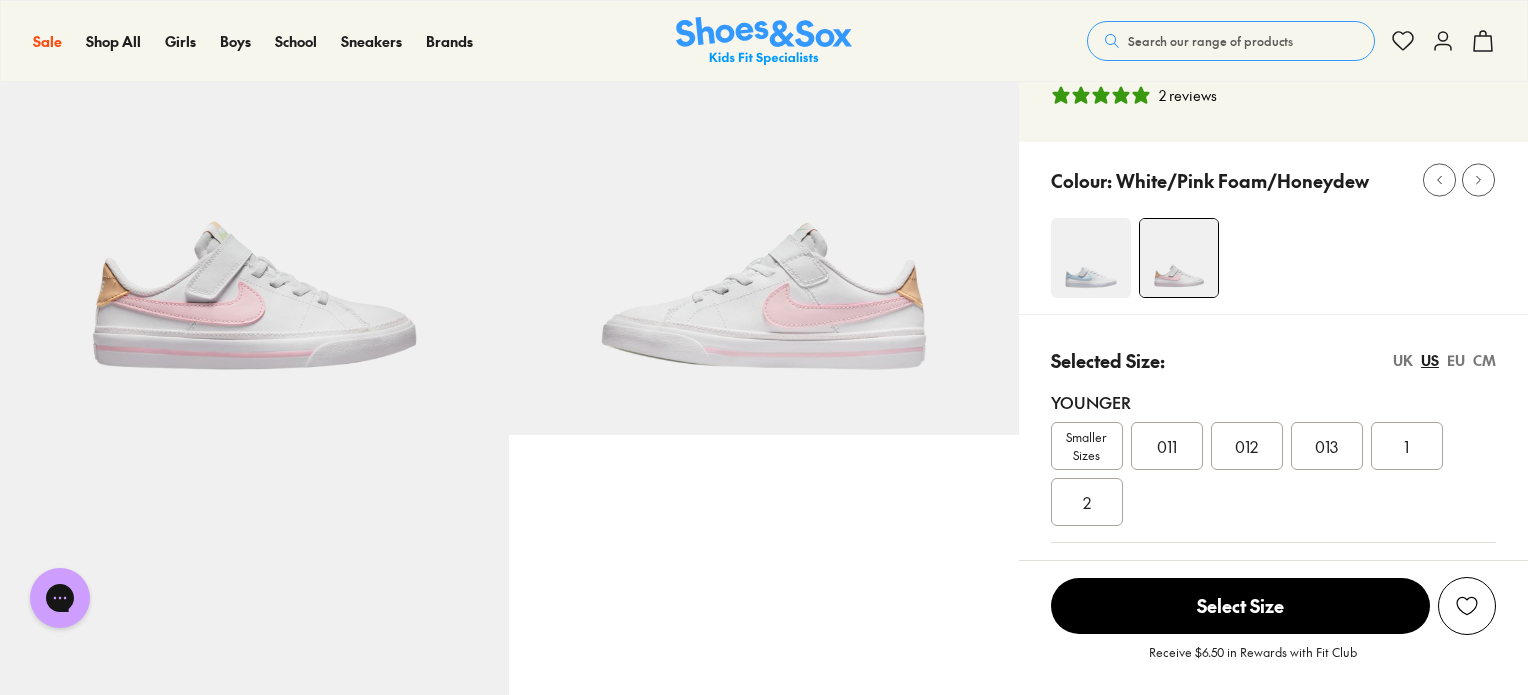 scroll, scrollTop: 200, scrollLeft: 0, axis: vertical 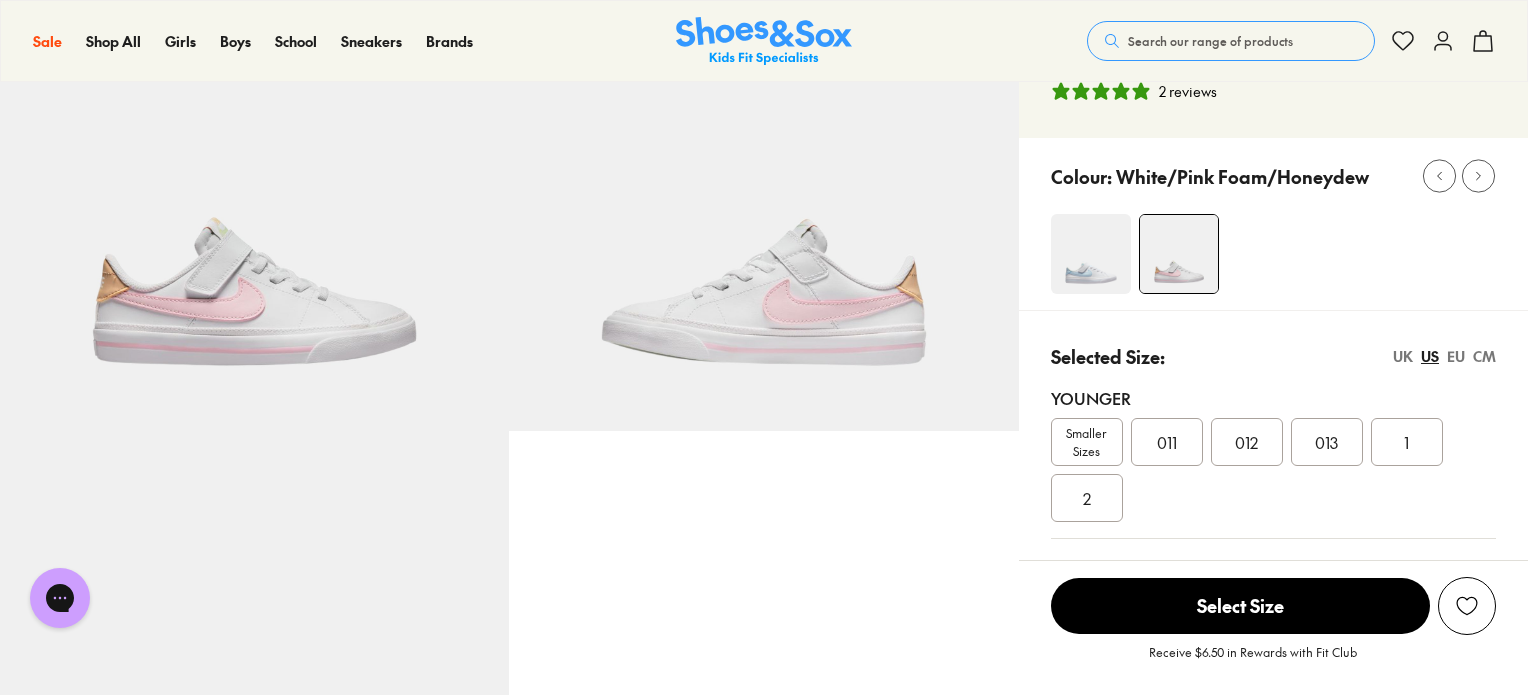 click on "Smaller Sizes" at bounding box center [1087, 442] 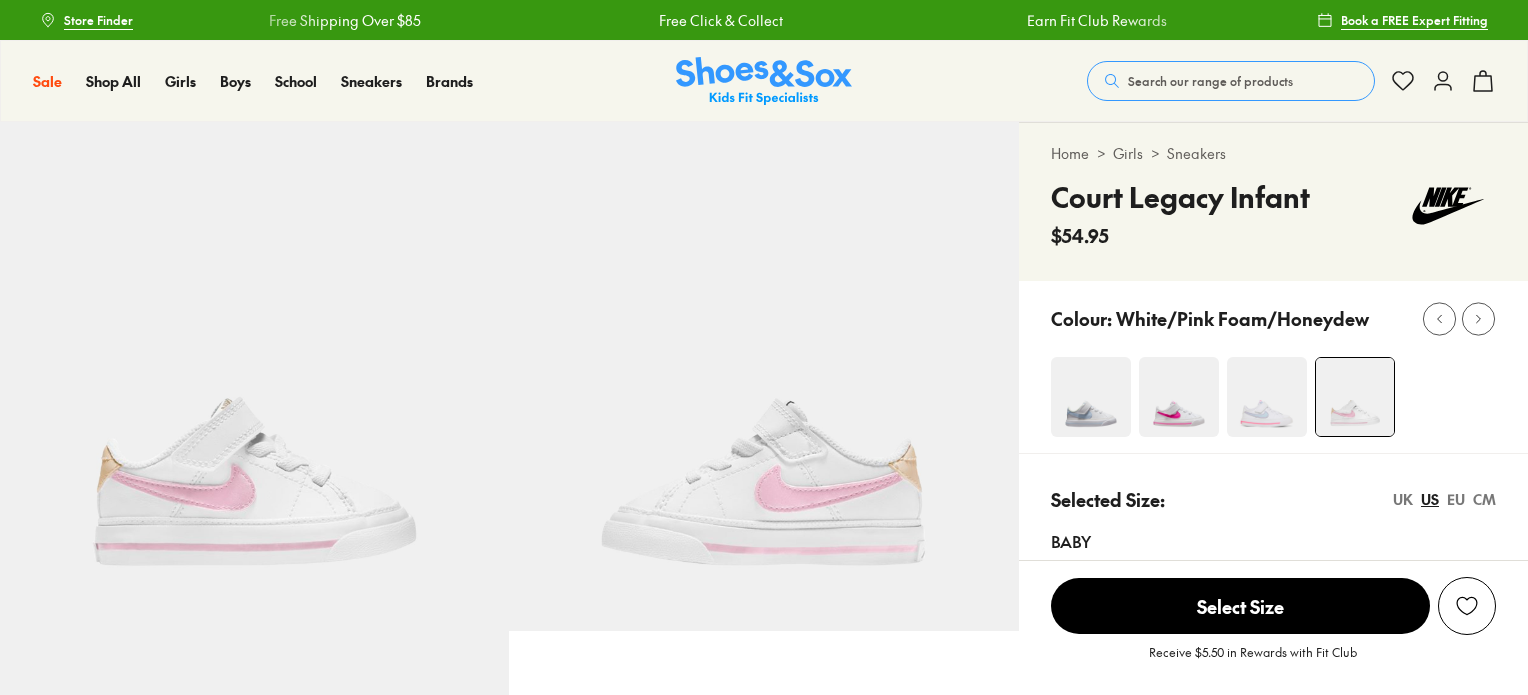 scroll, scrollTop: 0, scrollLeft: 0, axis: both 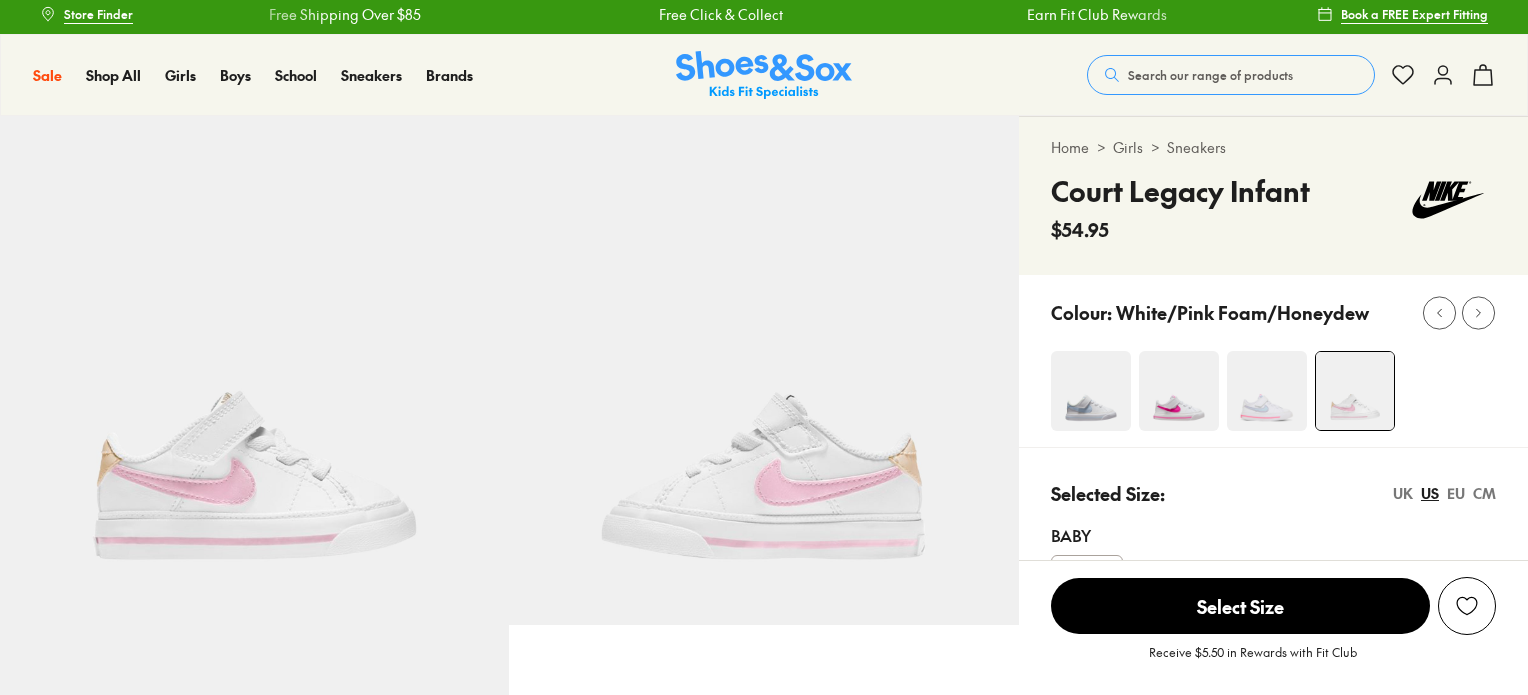 select on "*" 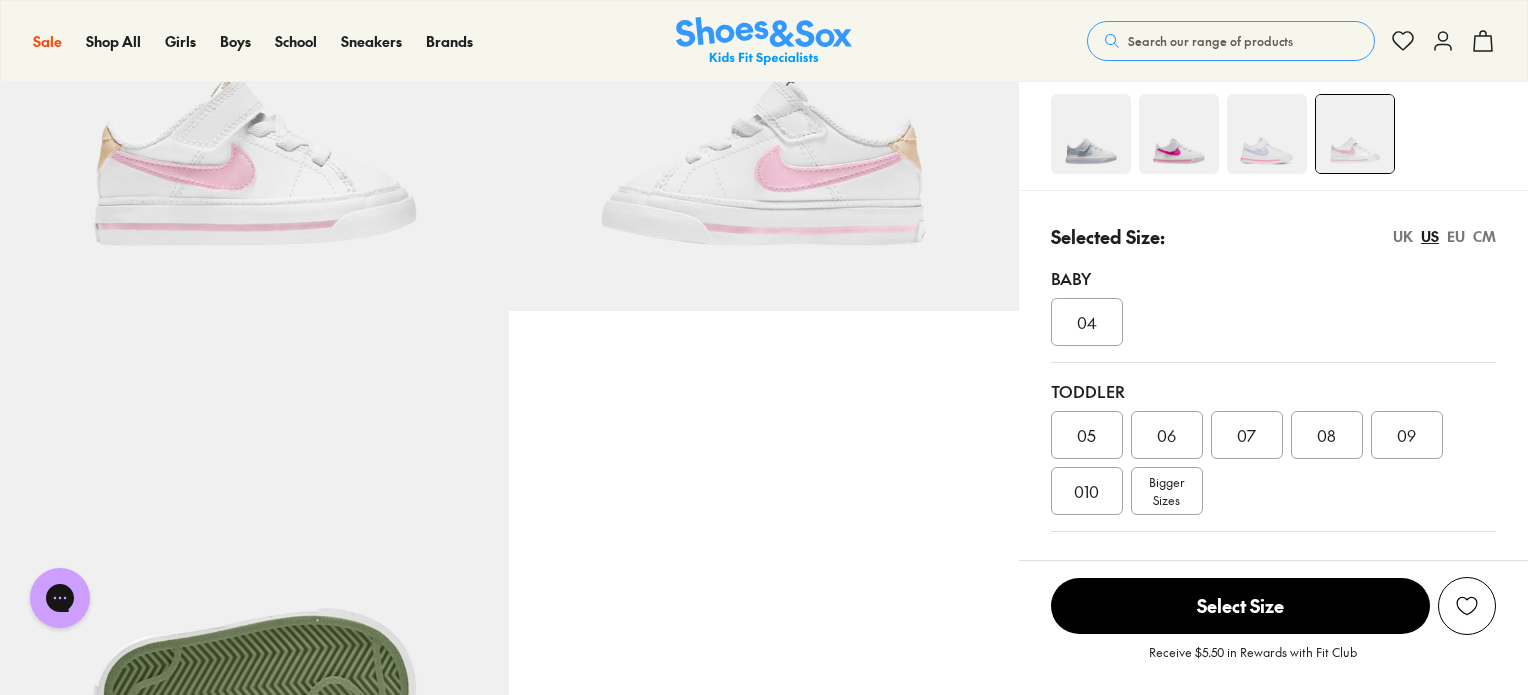 scroll, scrollTop: 360, scrollLeft: 0, axis: vertical 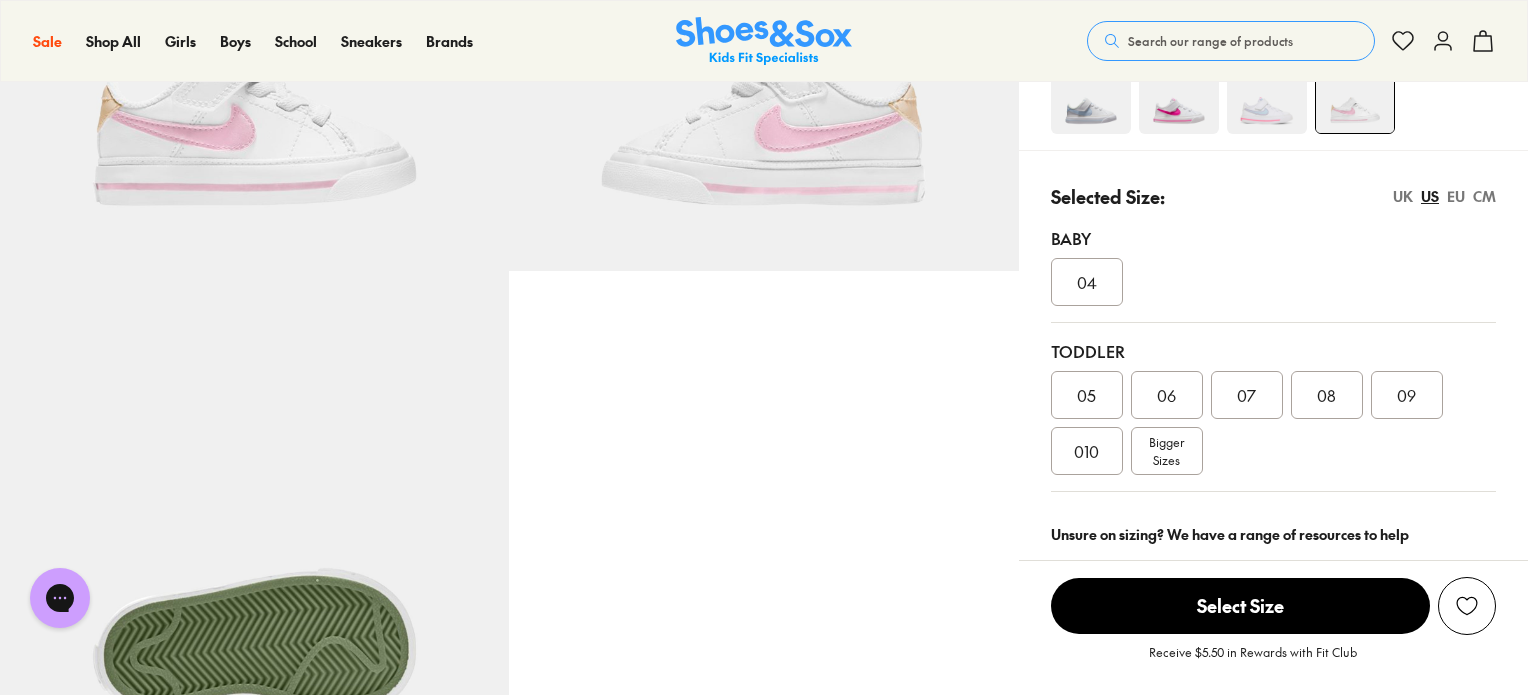 drag, startPoint x: 0, startPoint y: 0, endPoint x: 1104, endPoint y: 452, distance: 1192.9459 